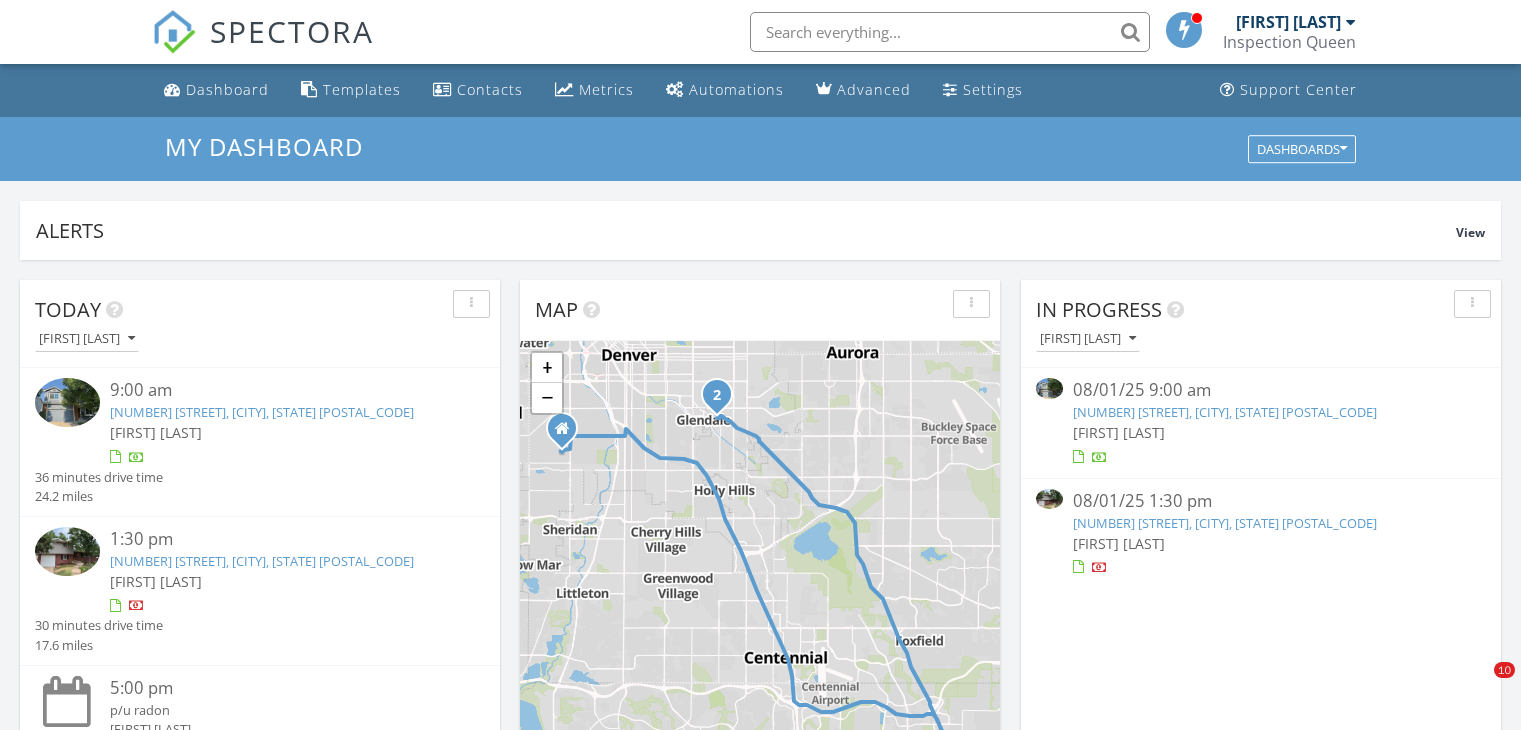 scroll, scrollTop: 800, scrollLeft: 0, axis: vertical 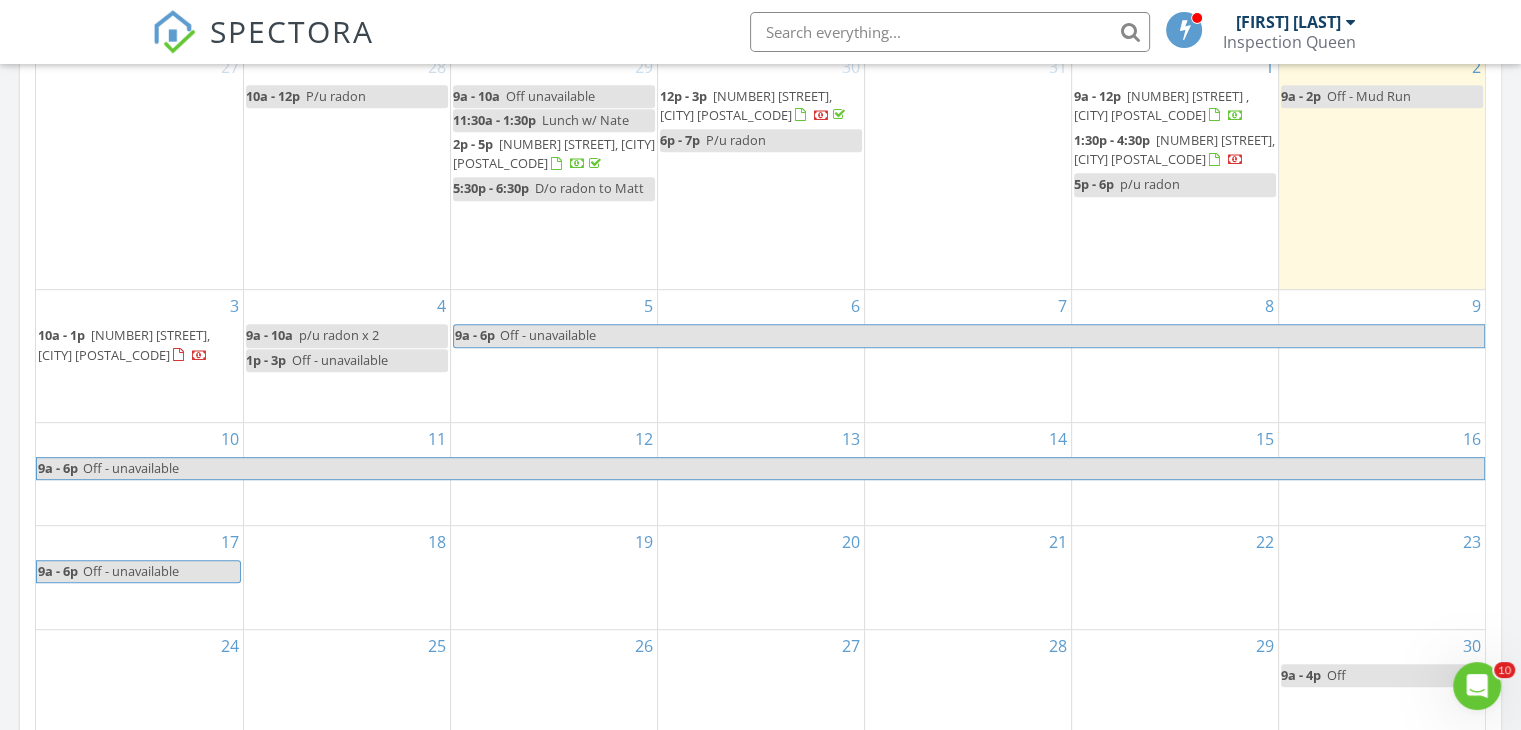 click on "[NUMBER] [STREET], [CITY] [POSTAL_CODE]" at bounding box center (1174, 149) 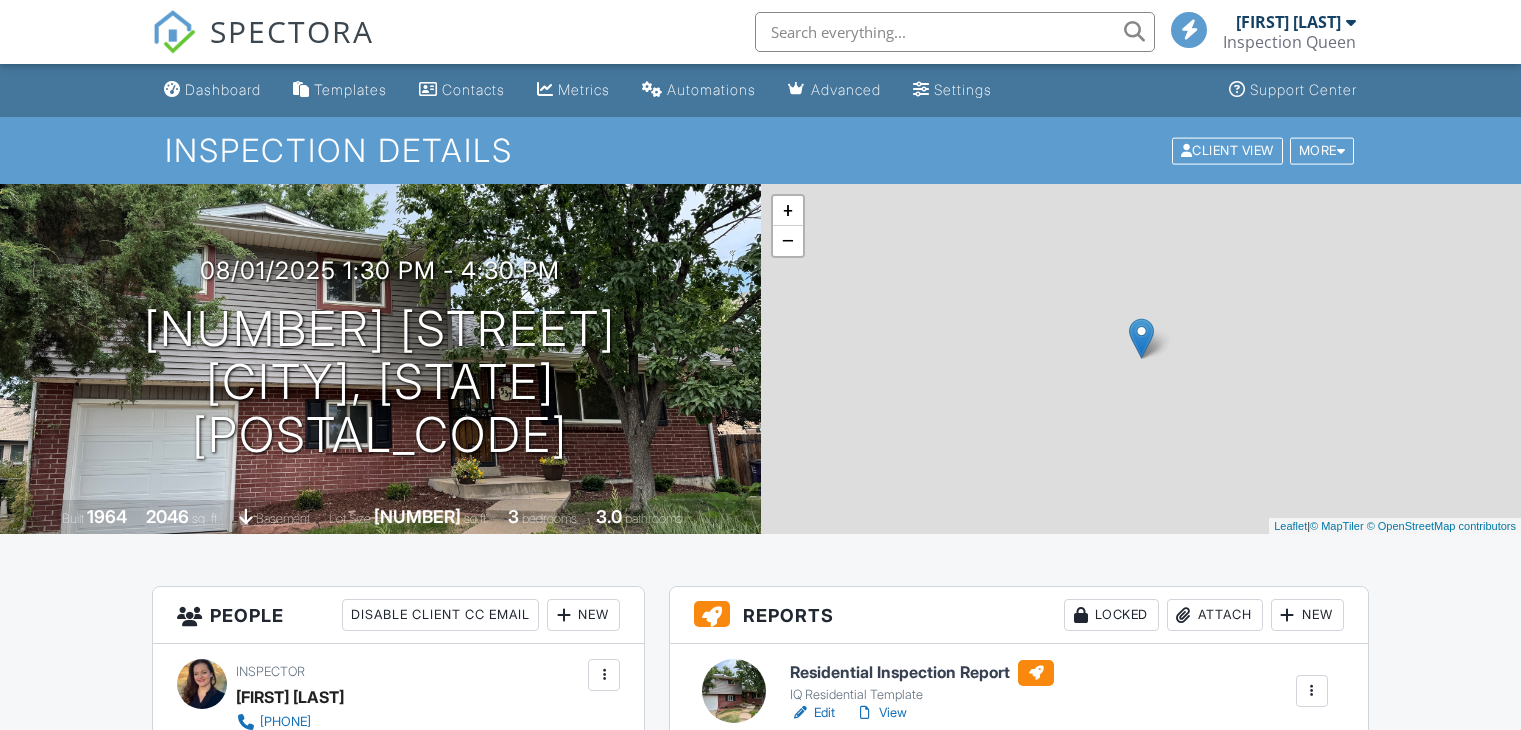 scroll, scrollTop: 400, scrollLeft: 0, axis: vertical 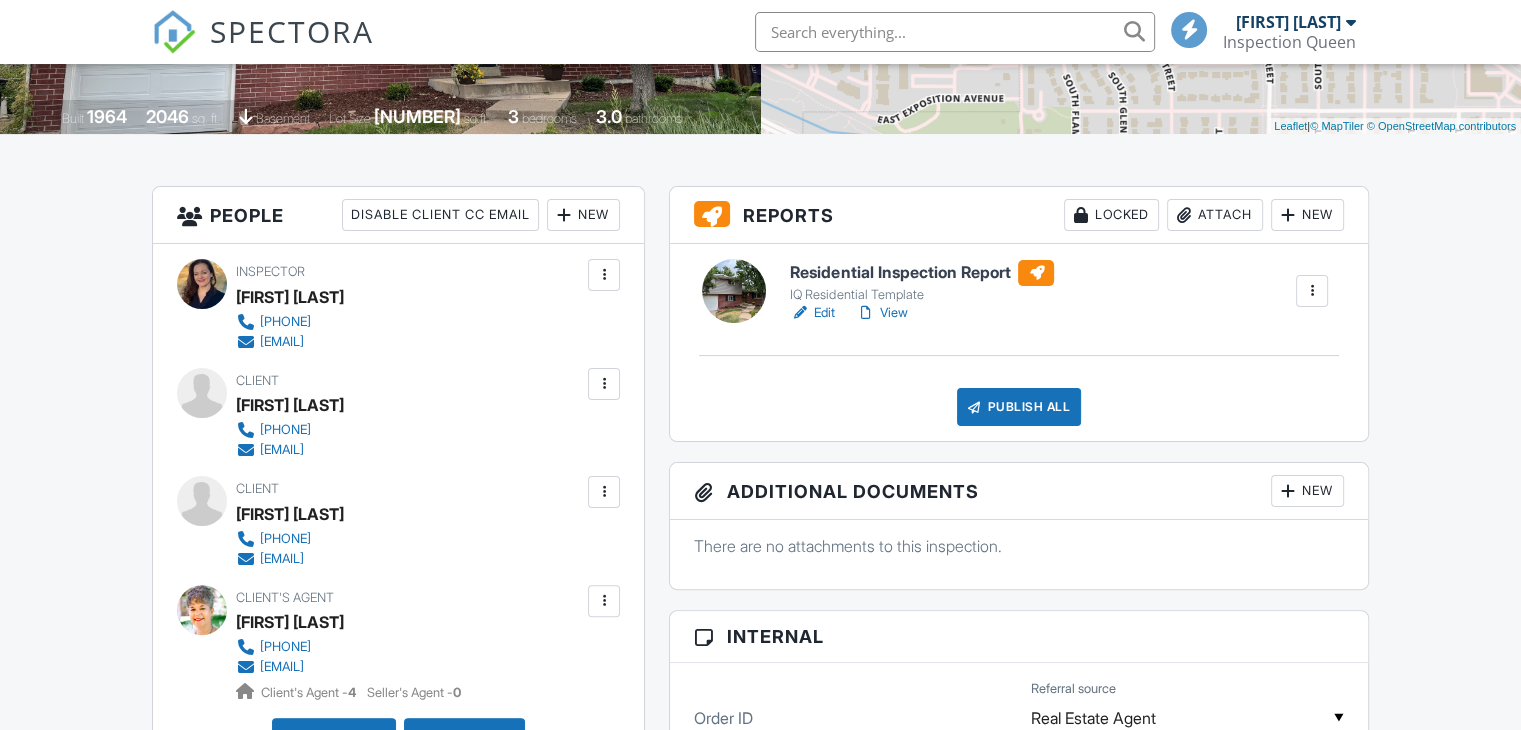 click on "Attach" at bounding box center (1215, 215) 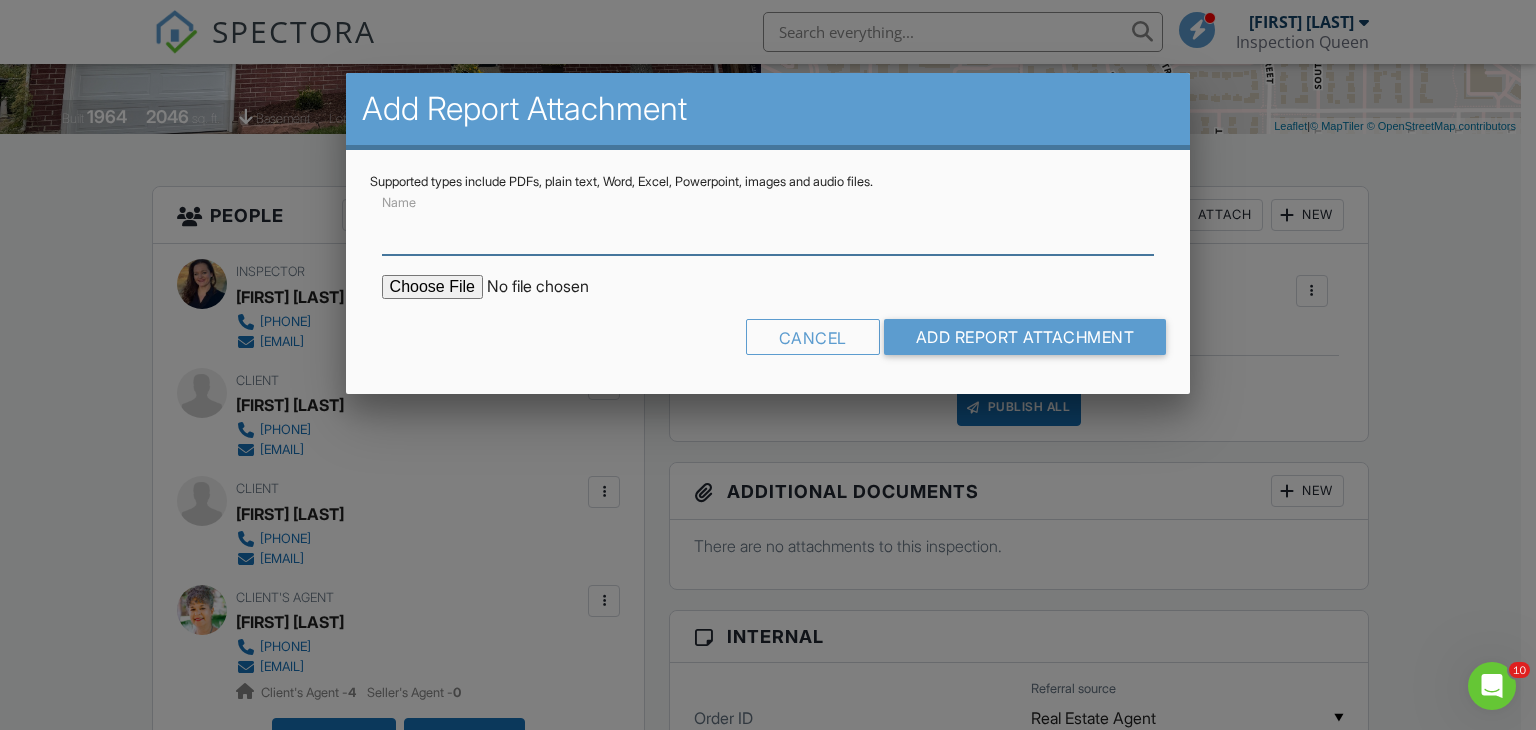 scroll, scrollTop: 0, scrollLeft: 0, axis: both 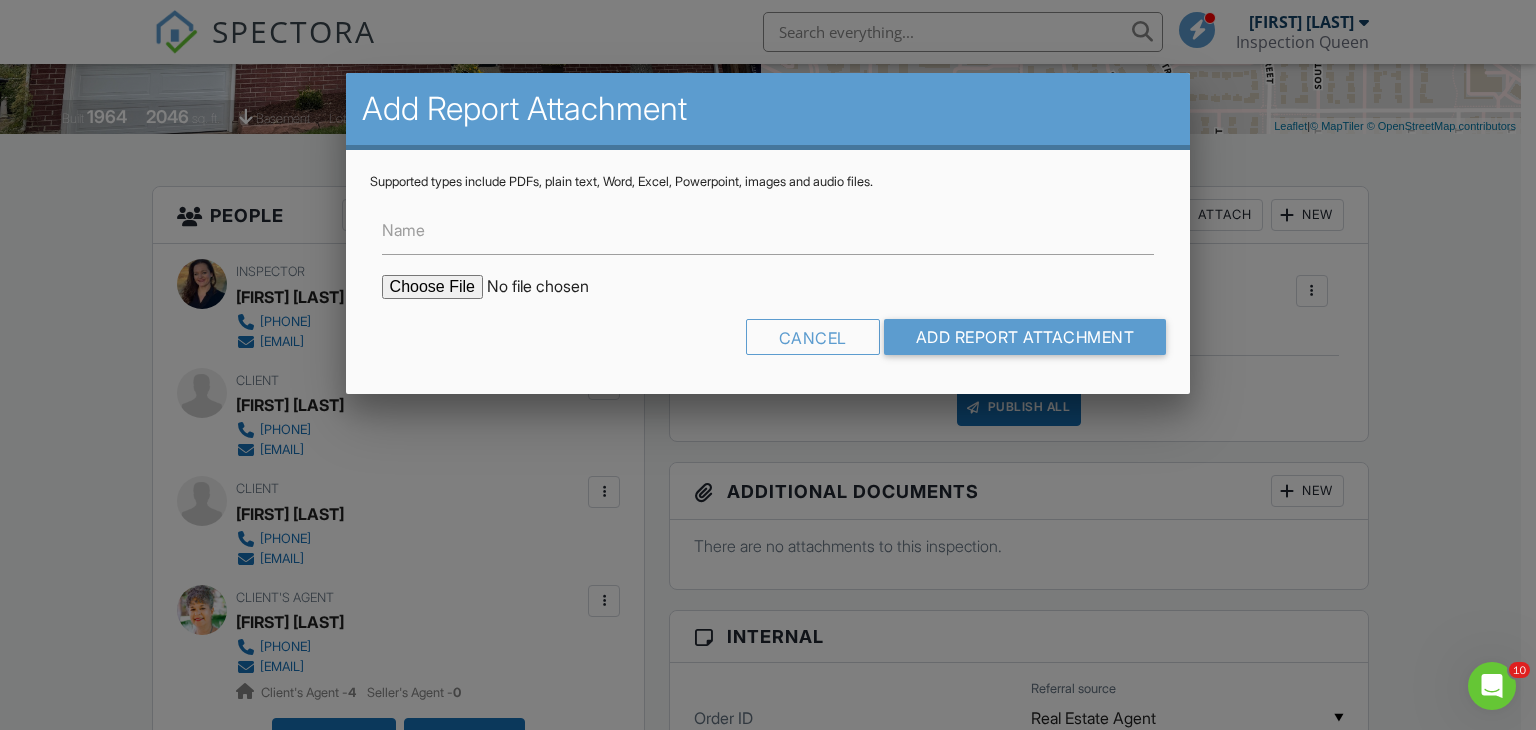 click at bounding box center [552, 287] 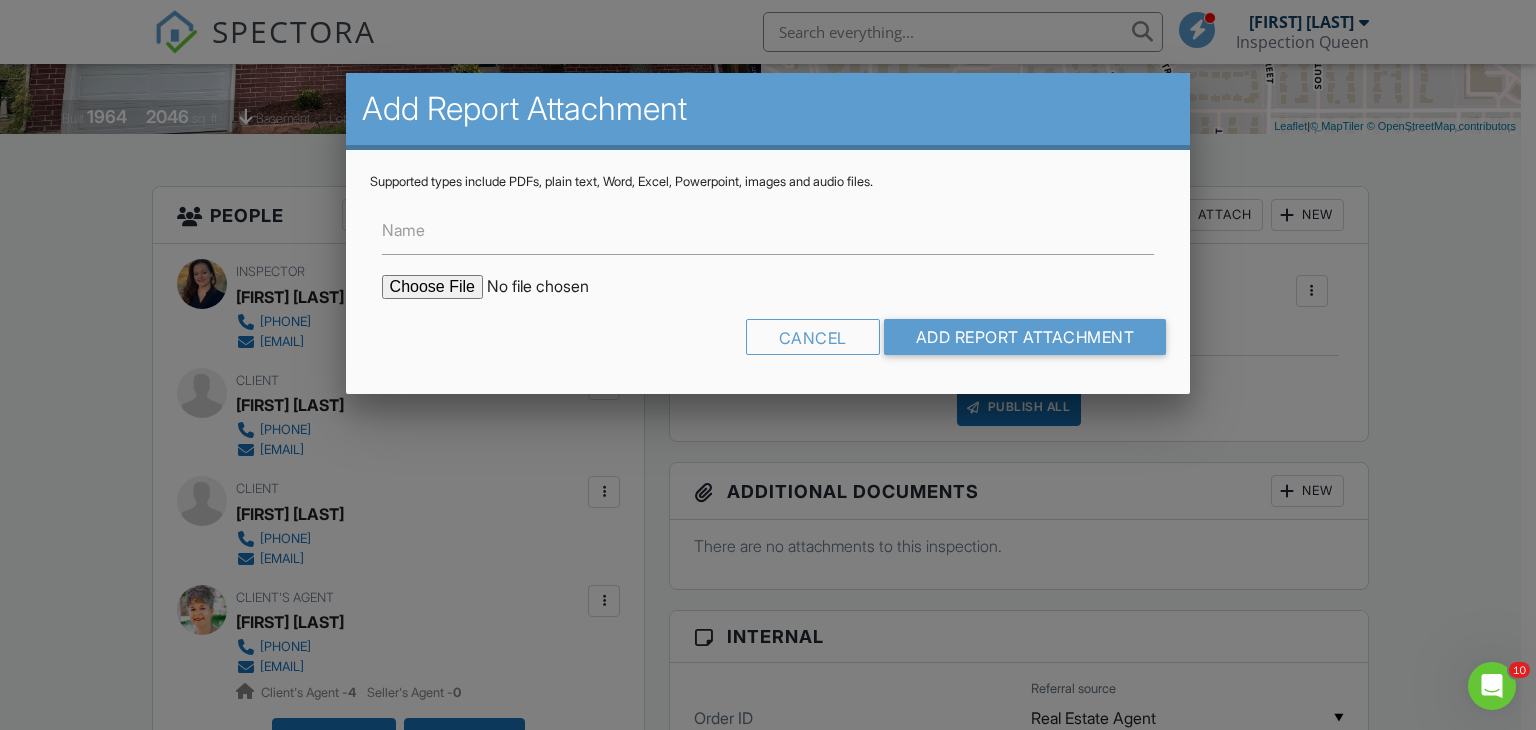 type on "C:\fakepath\537 S Grape St report.pdf" 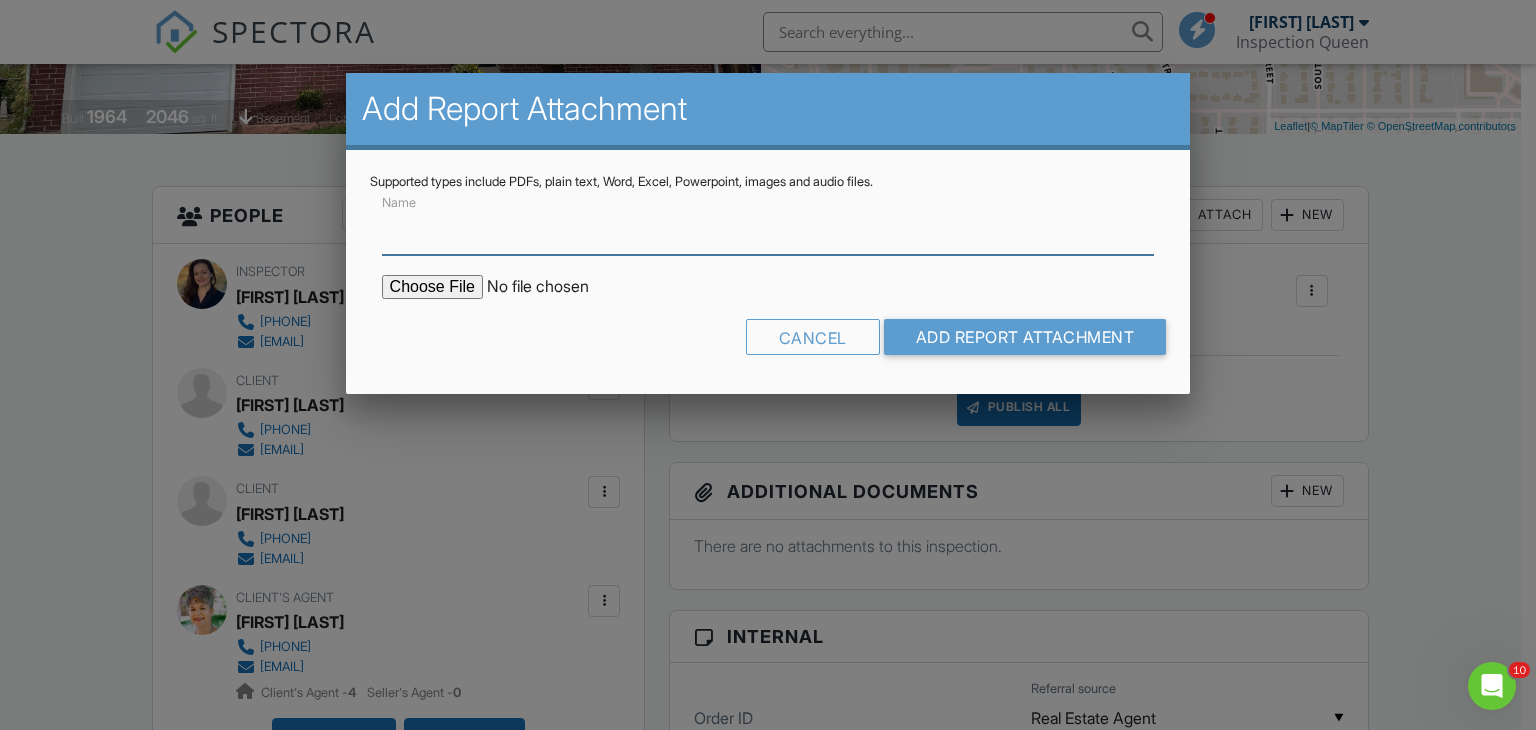 click on "Name" at bounding box center [768, 230] 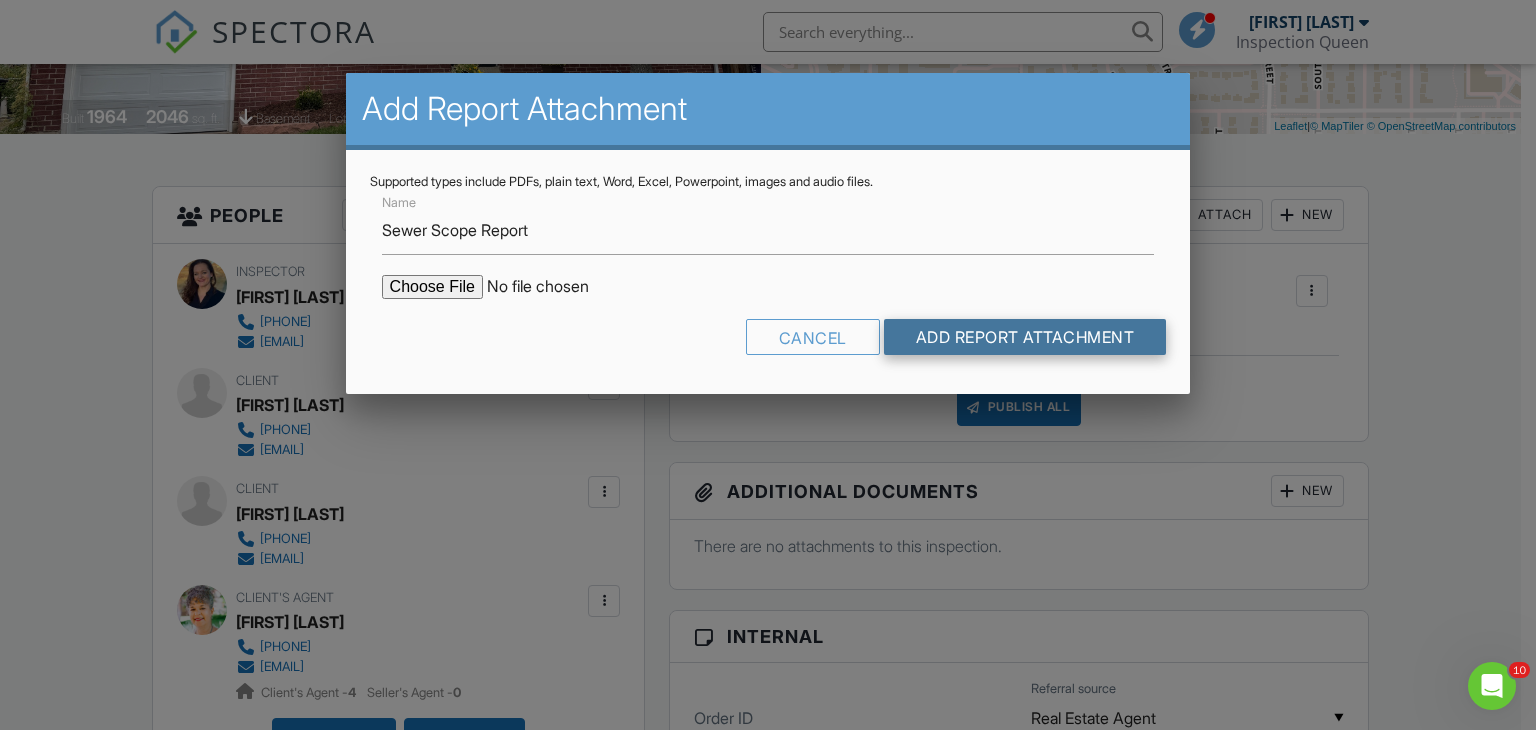 click on "Add Report Attachment" at bounding box center [1025, 337] 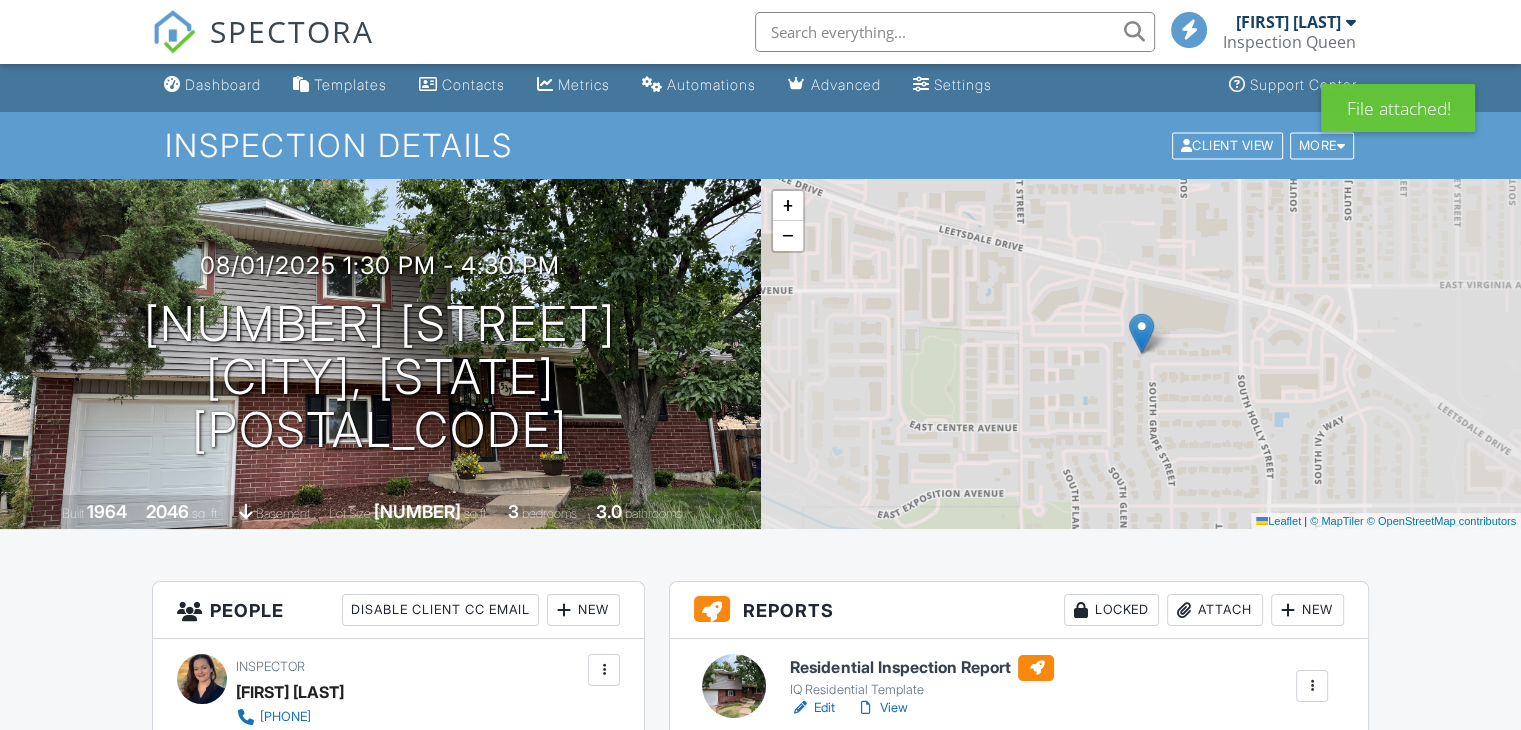 scroll, scrollTop: 300, scrollLeft: 0, axis: vertical 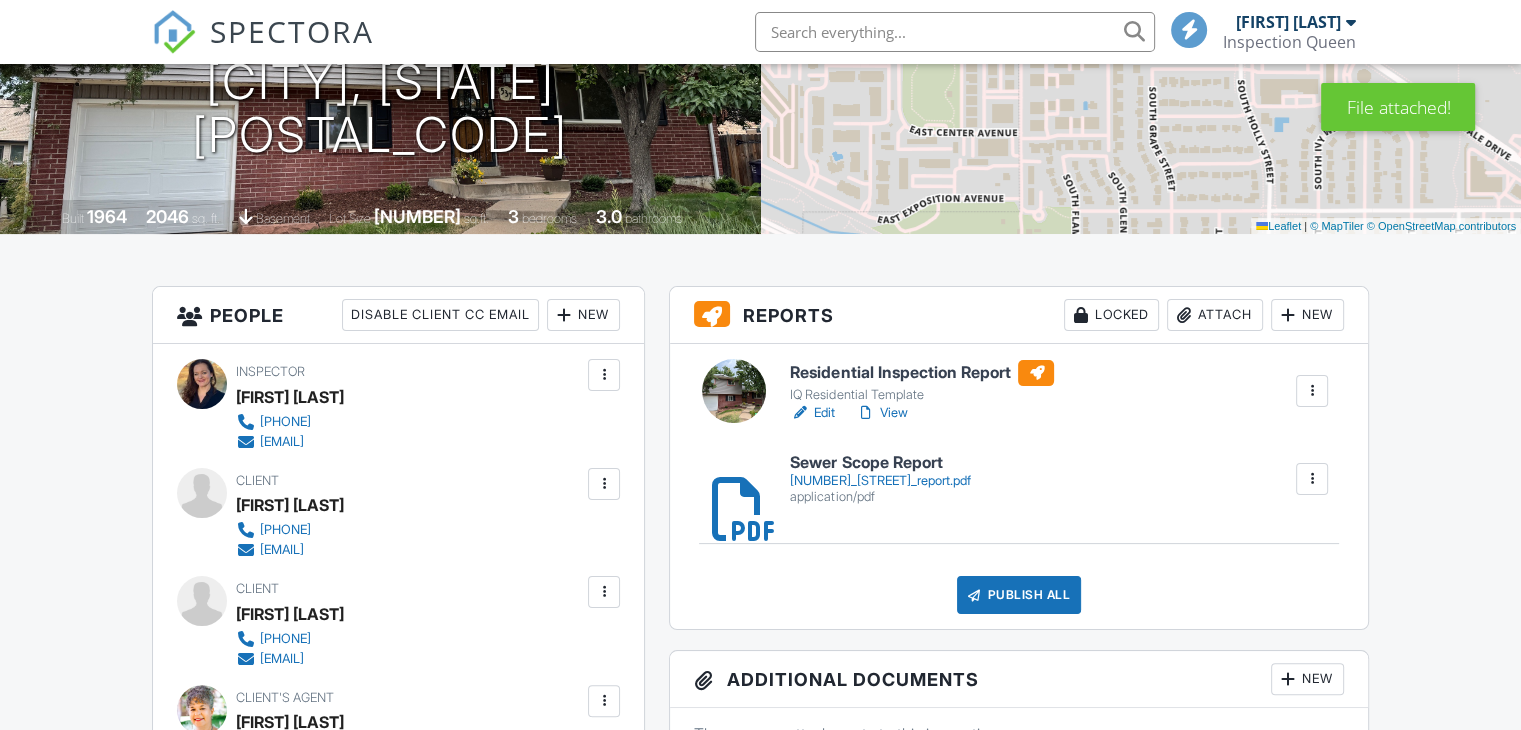 click on "Edit" at bounding box center (812, 413) 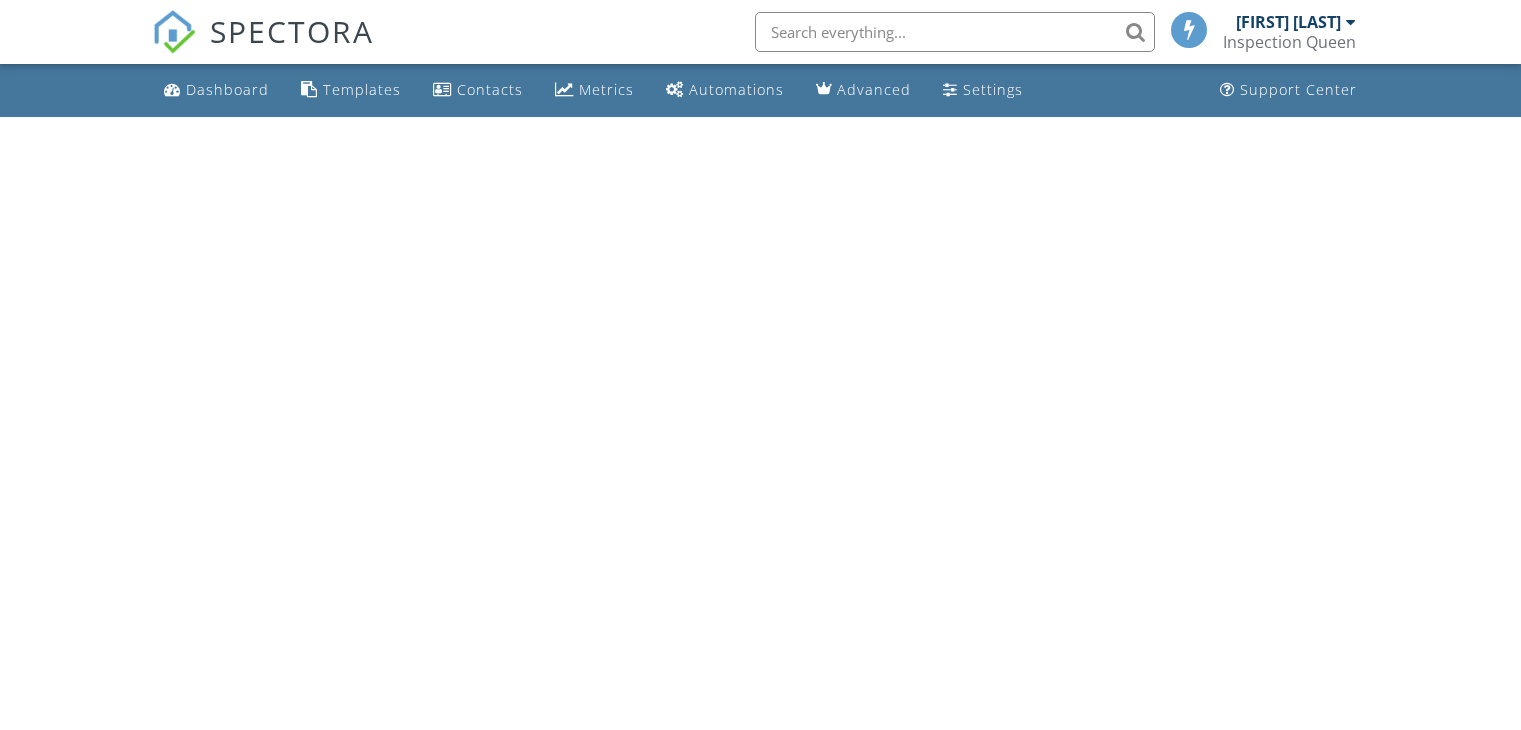 scroll, scrollTop: 0, scrollLeft: 0, axis: both 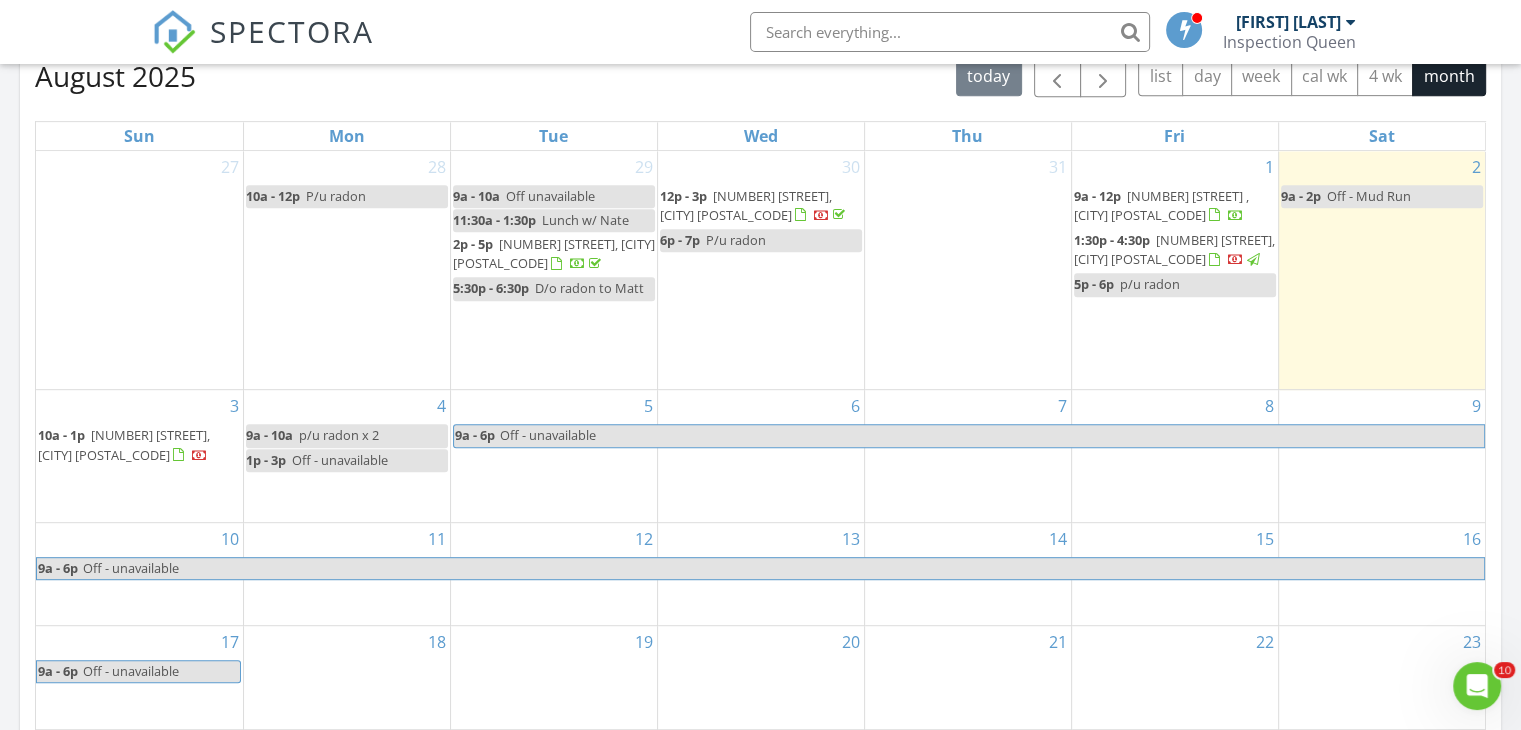 click on "537 S Grape St, Denver 80246" at bounding box center [1174, 249] 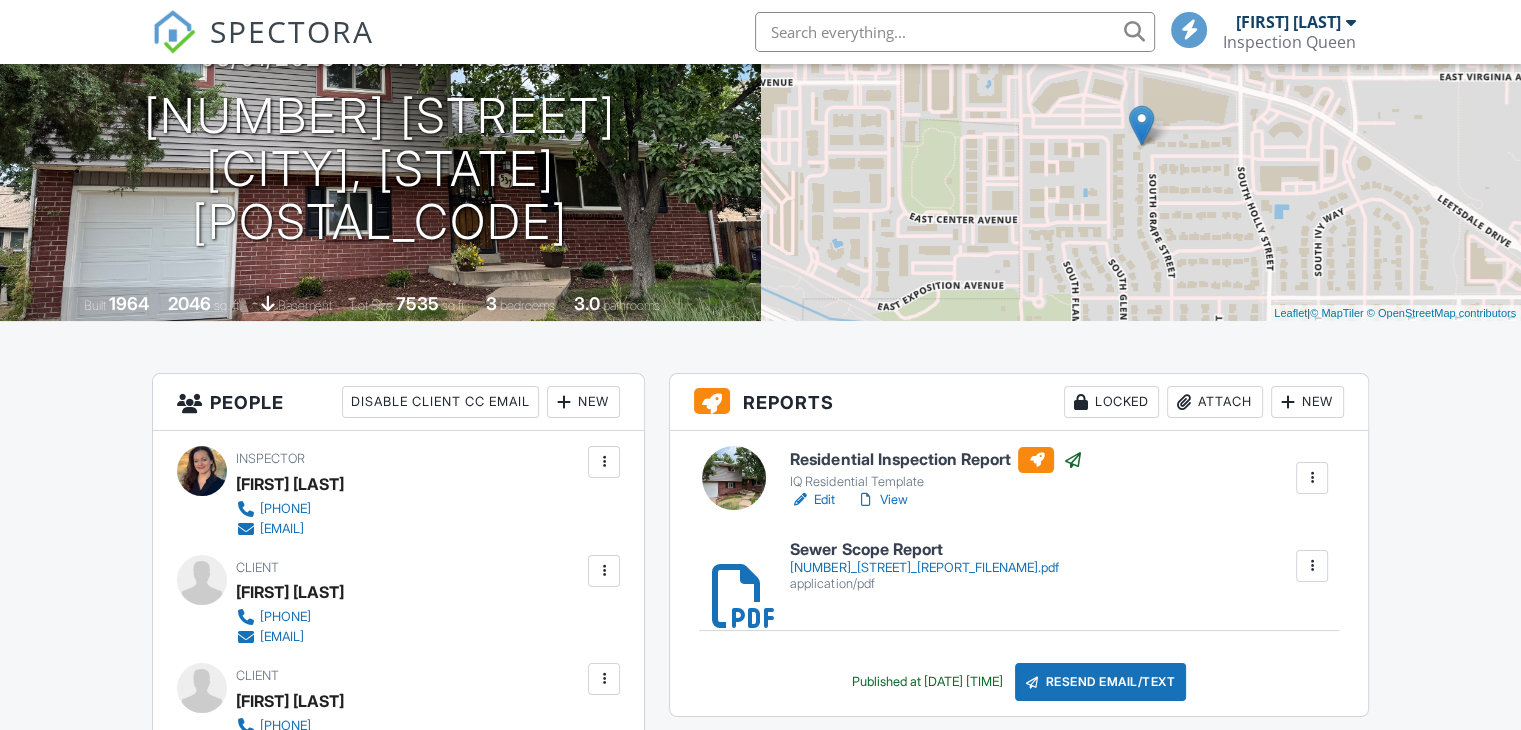 scroll, scrollTop: 1000, scrollLeft: 0, axis: vertical 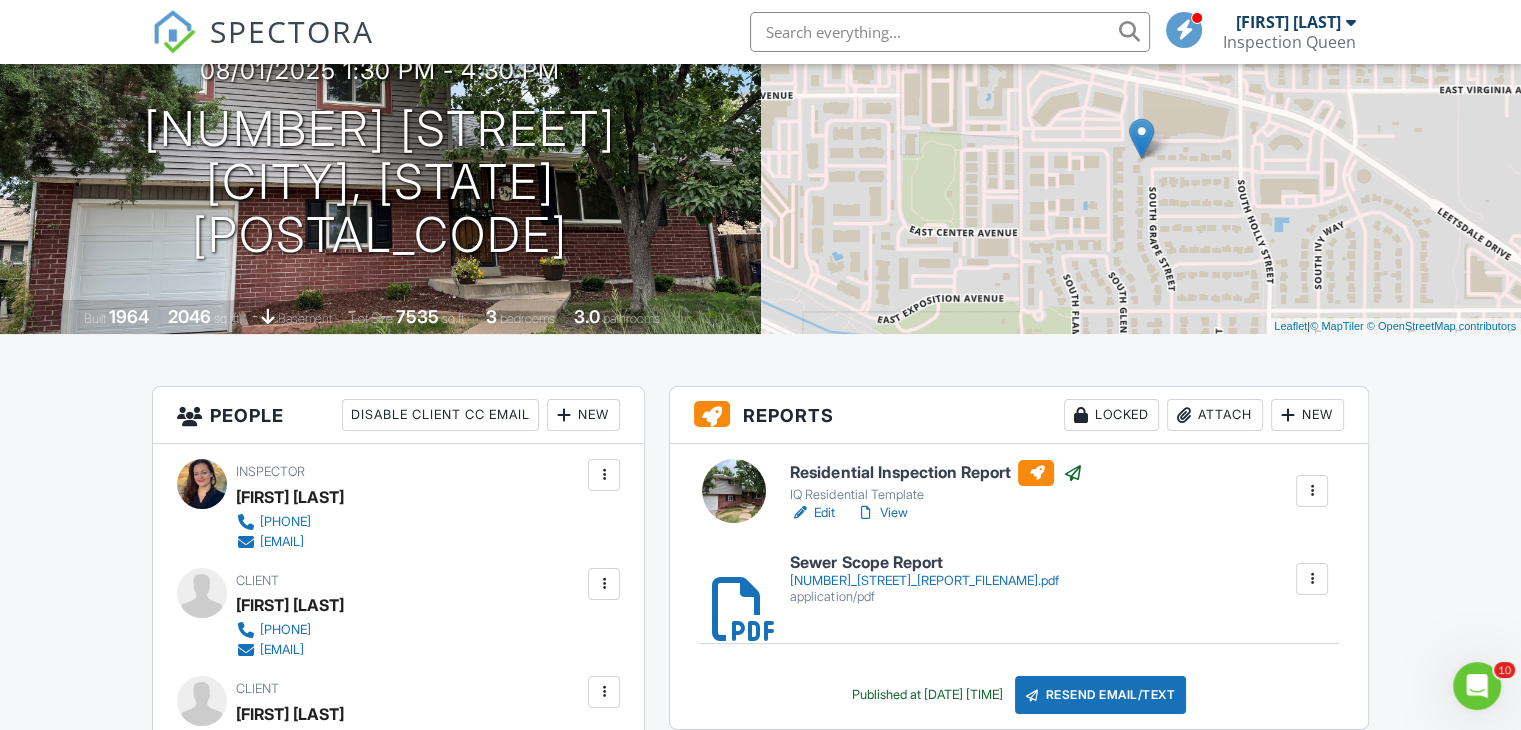 click on "Locked" at bounding box center [1111, 415] 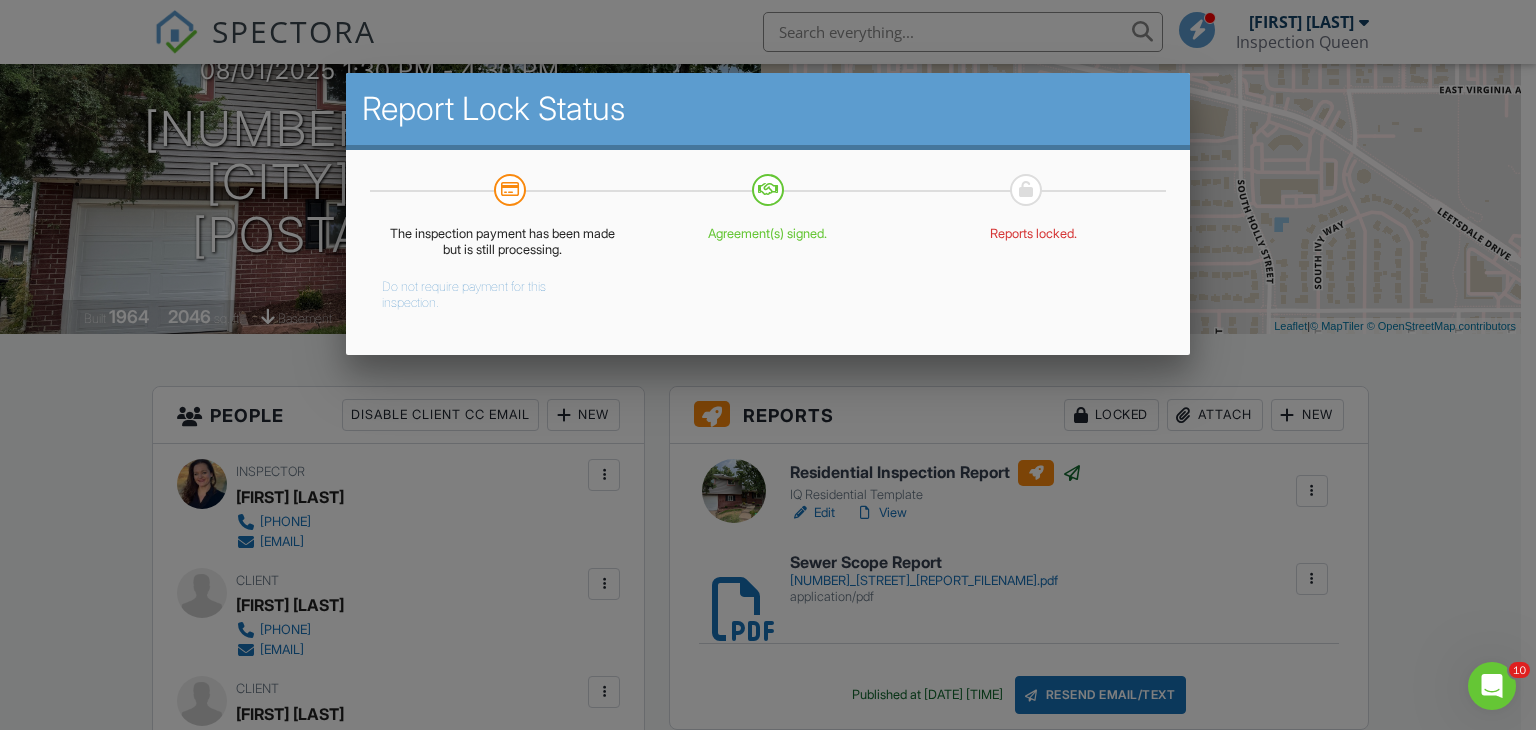 click on "Do not require payment for this inspection." at bounding box center (488, 291) 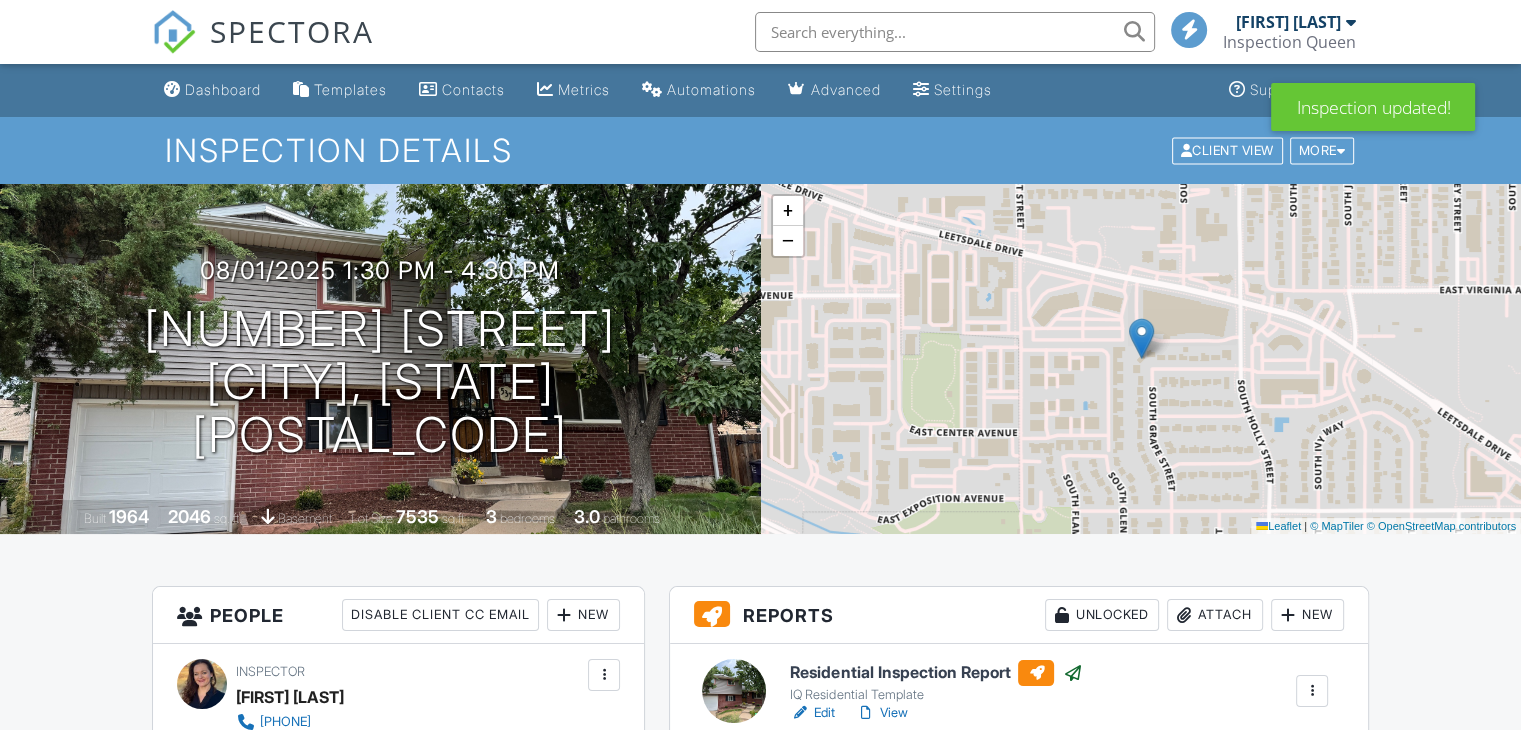 scroll, scrollTop: 500, scrollLeft: 0, axis: vertical 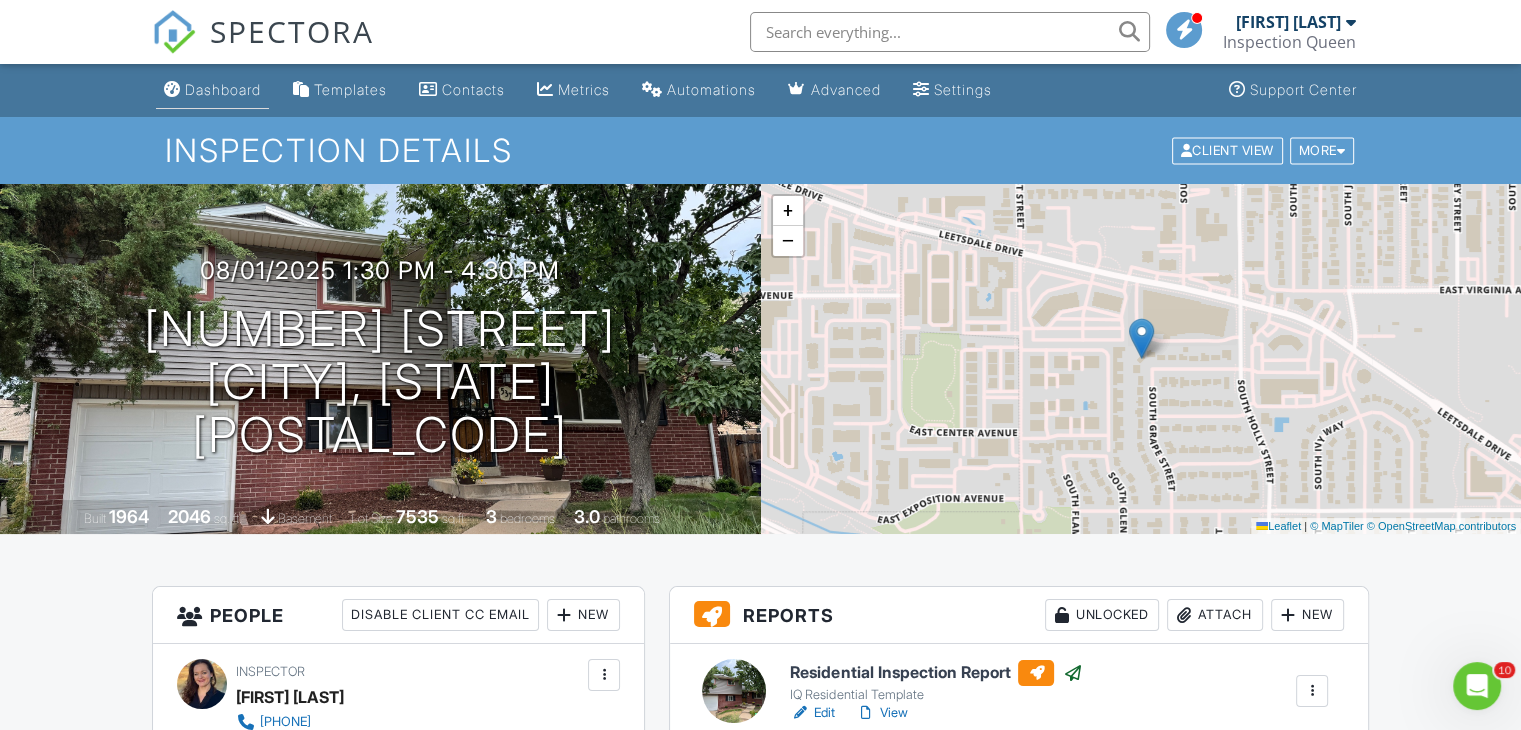 click on "Dashboard" at bounding box center (223, 89) 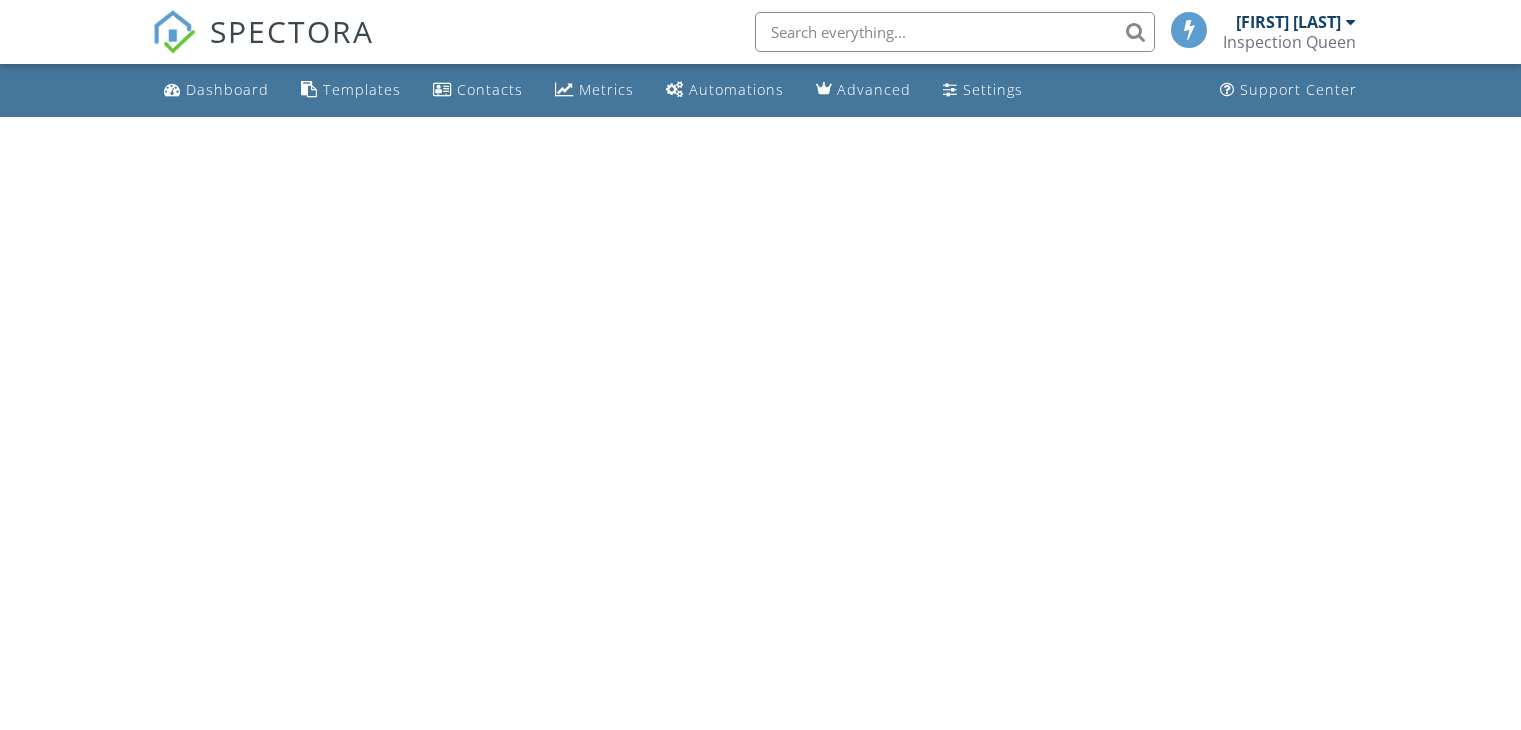 scroll, scrollTop: 0, scrollLeft: 0, axis: both 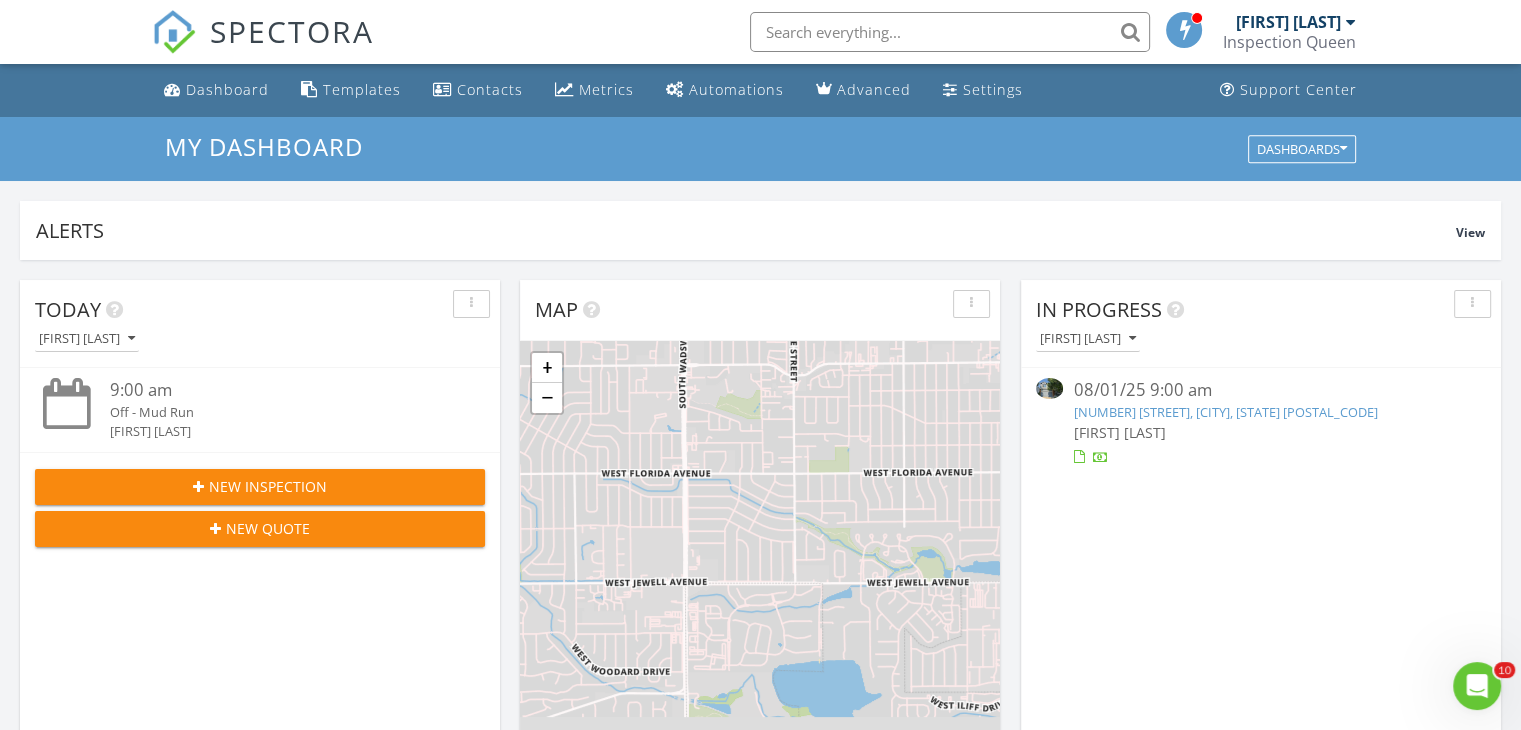 click on "11293 Latigo Ln , Parker, CO 80138" at bounding box center (1225, 412) 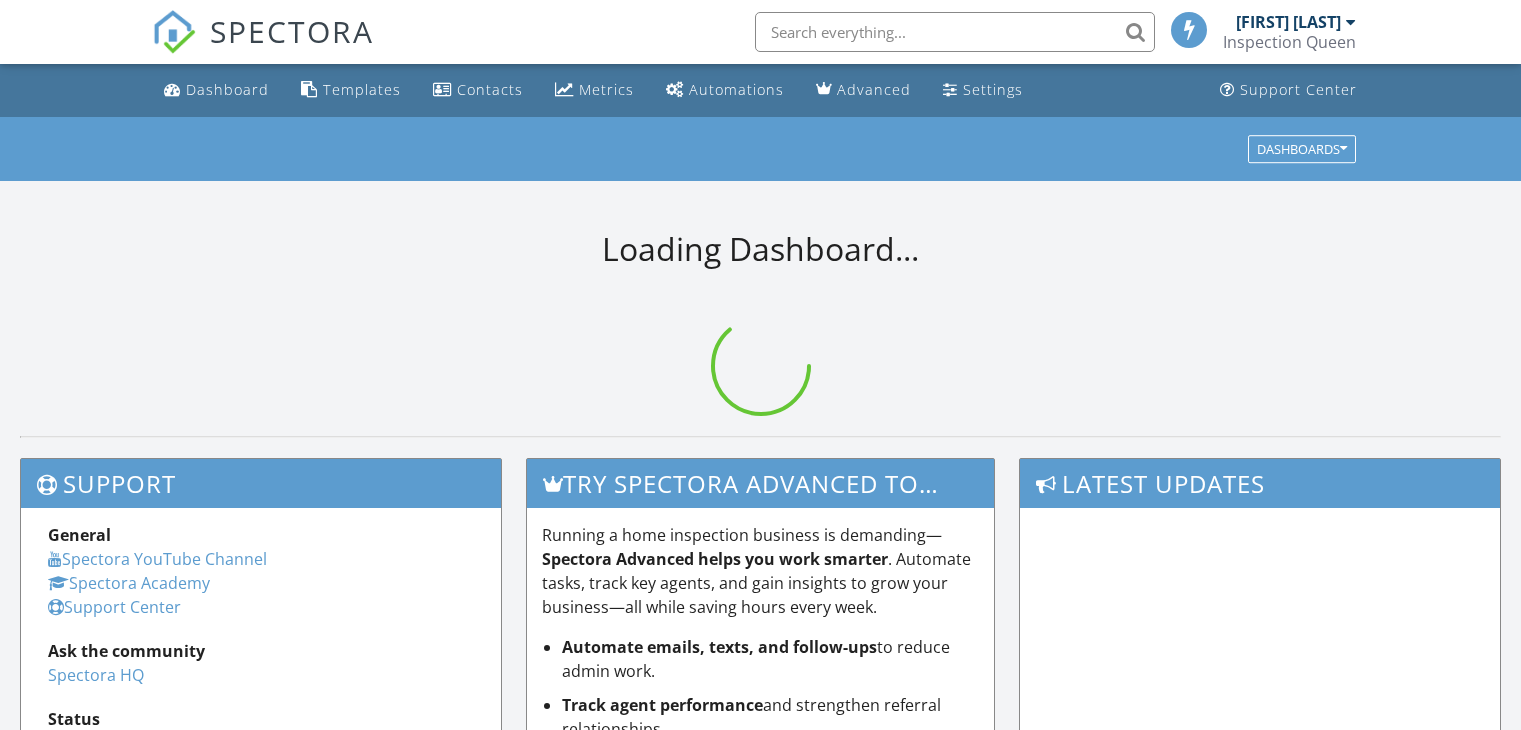 scroll, scrollTop: 0, scrollLeft: 0, axis: both 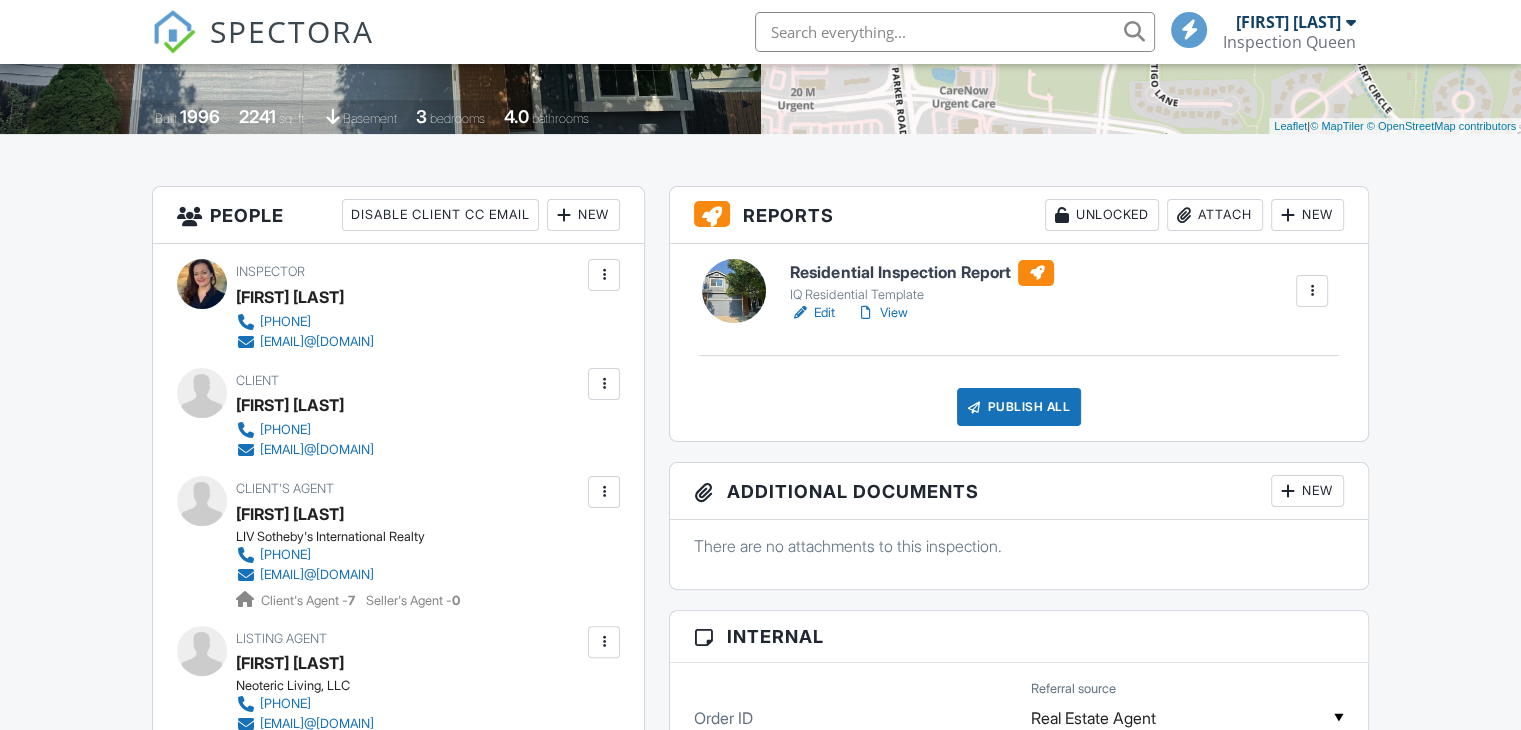 click on "Attach" at bounding box center (1215, 215) 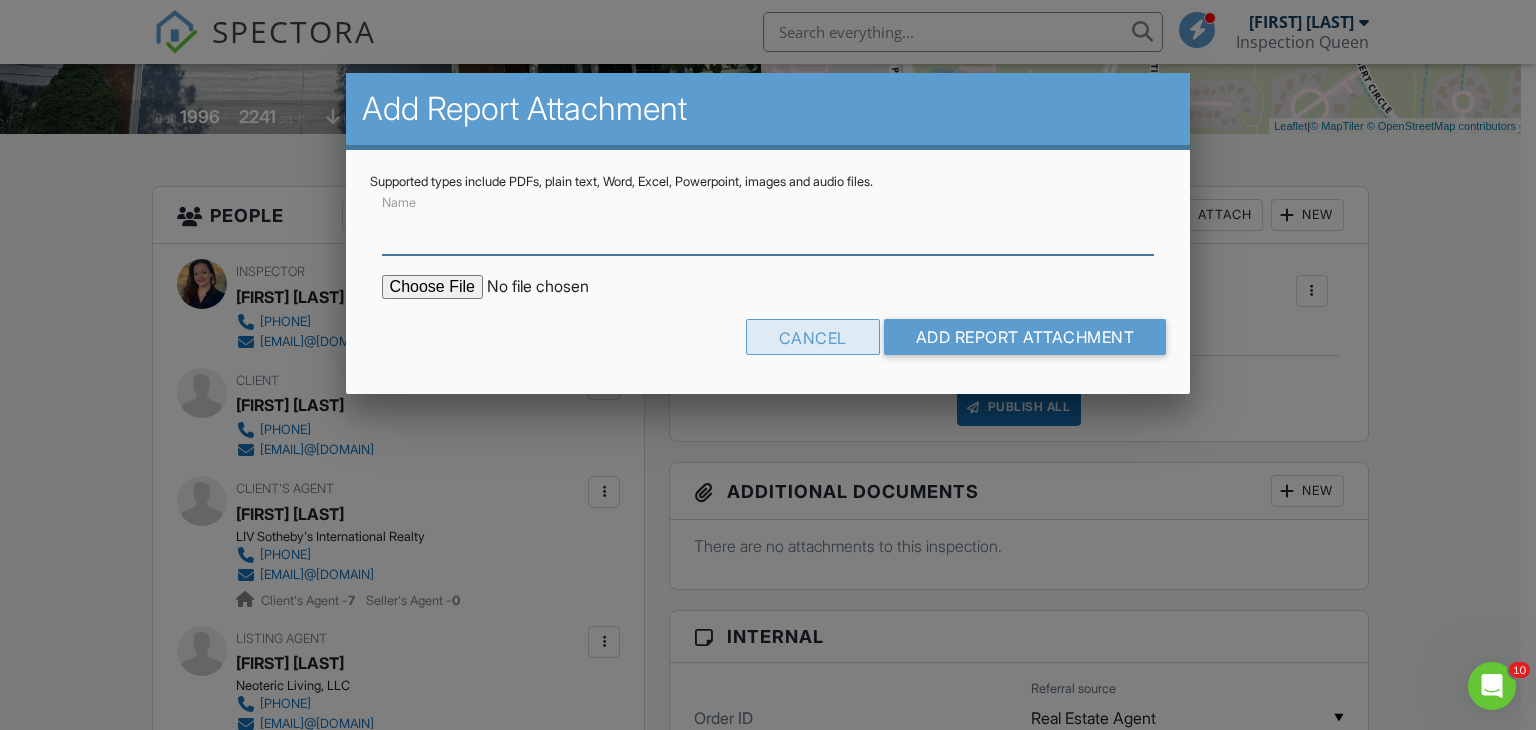 scroll, scrollTop: 0, scrollLeft: 0, axis: both 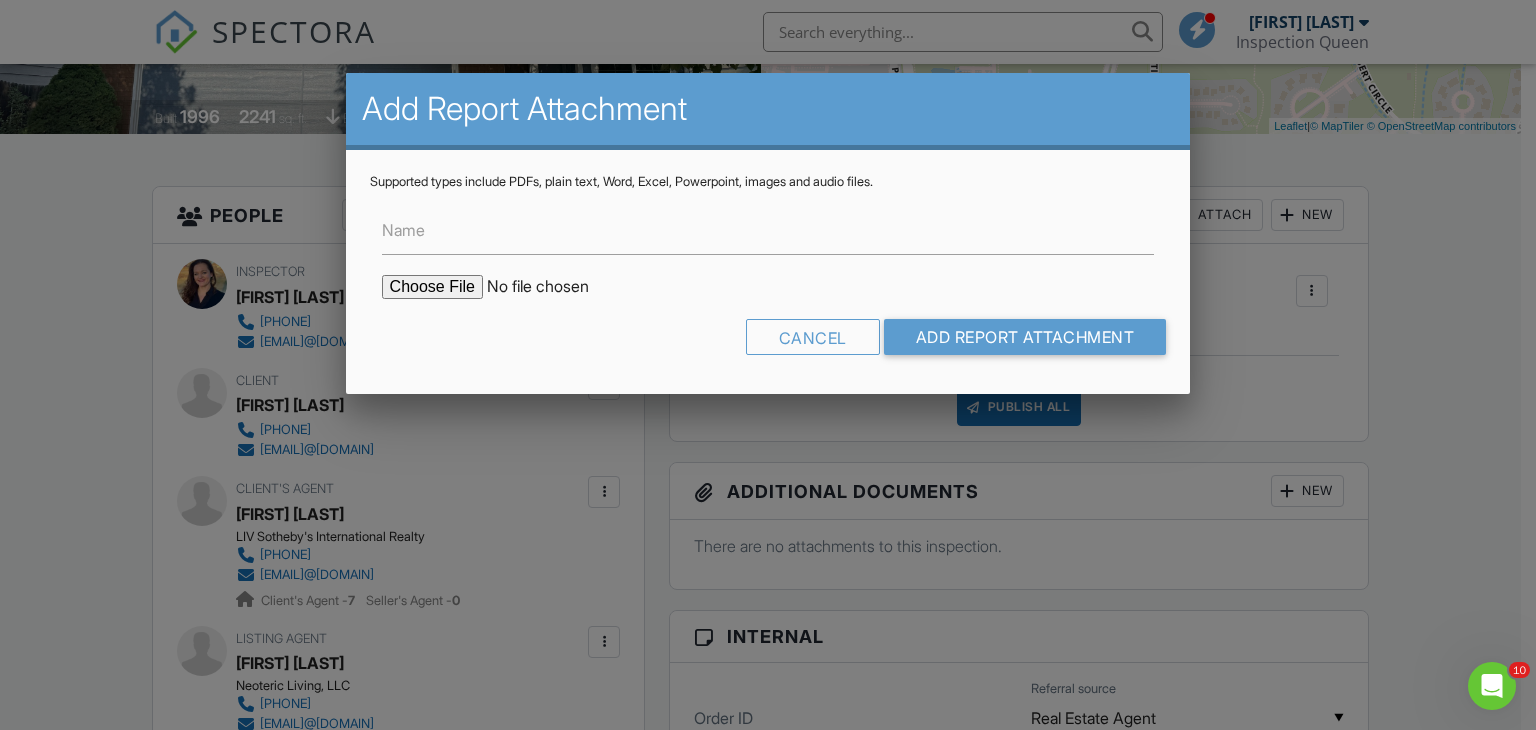 click at bounding box center [552, 287] 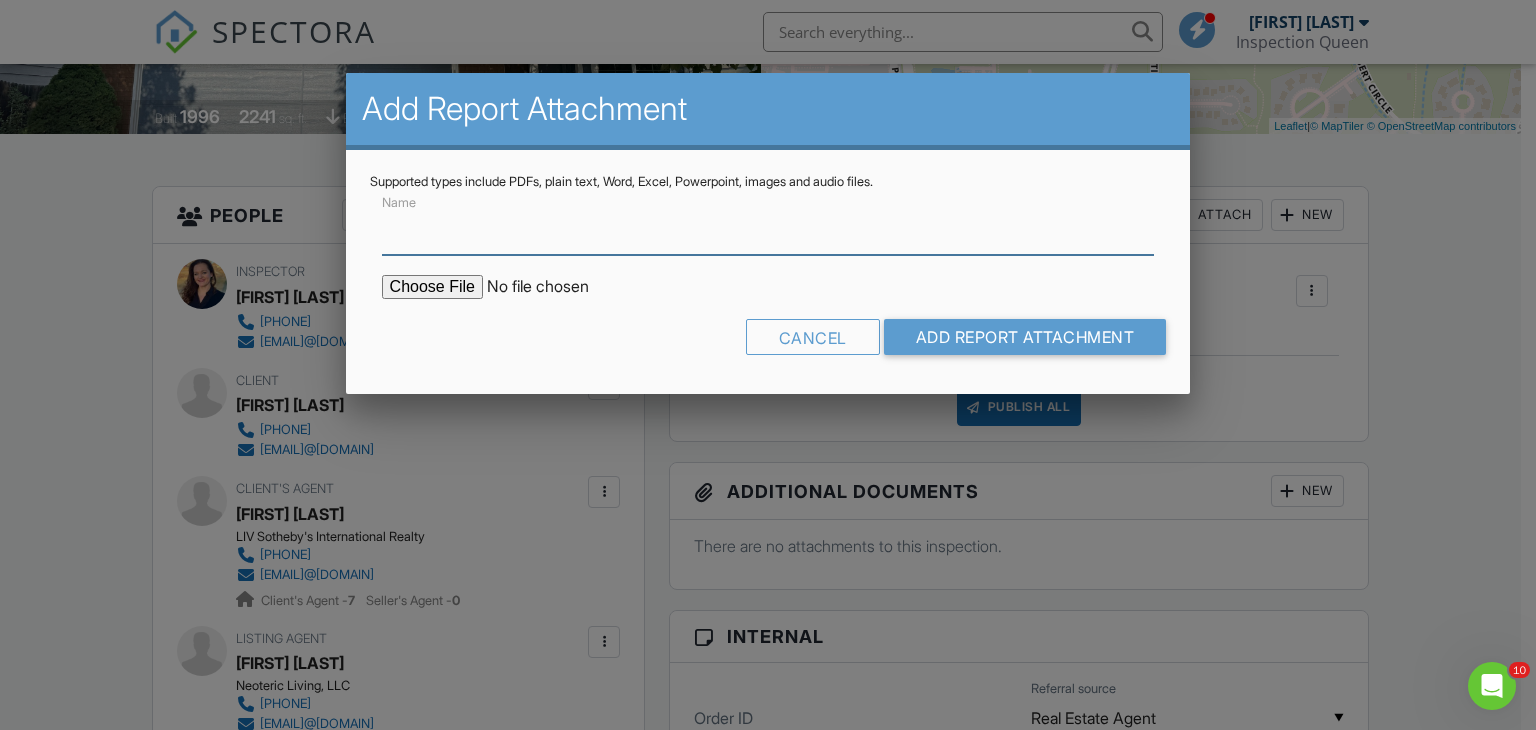 click on "Name" at bounding box center (768, 230) 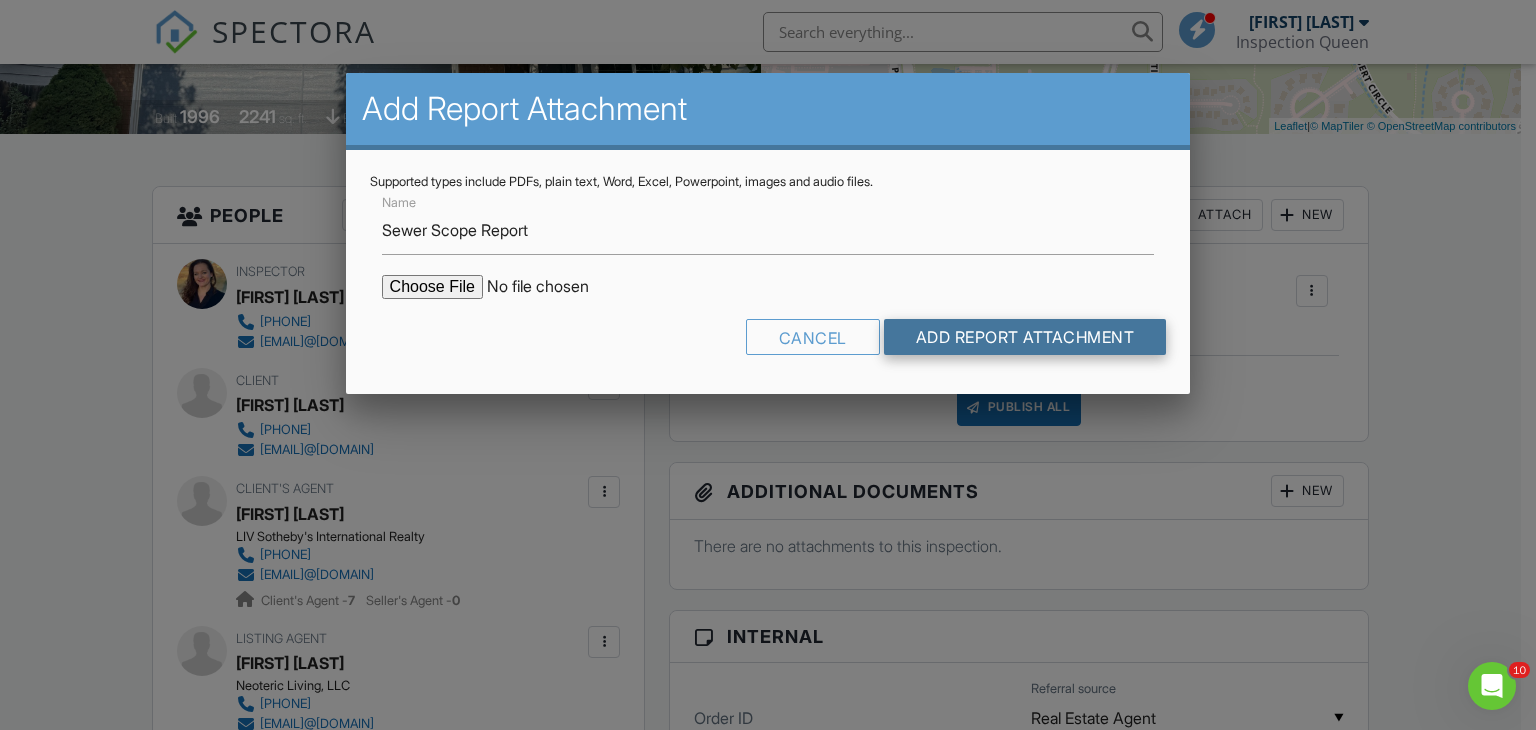 click on "Add Report Attachment" at bounding box center [1025, 337] 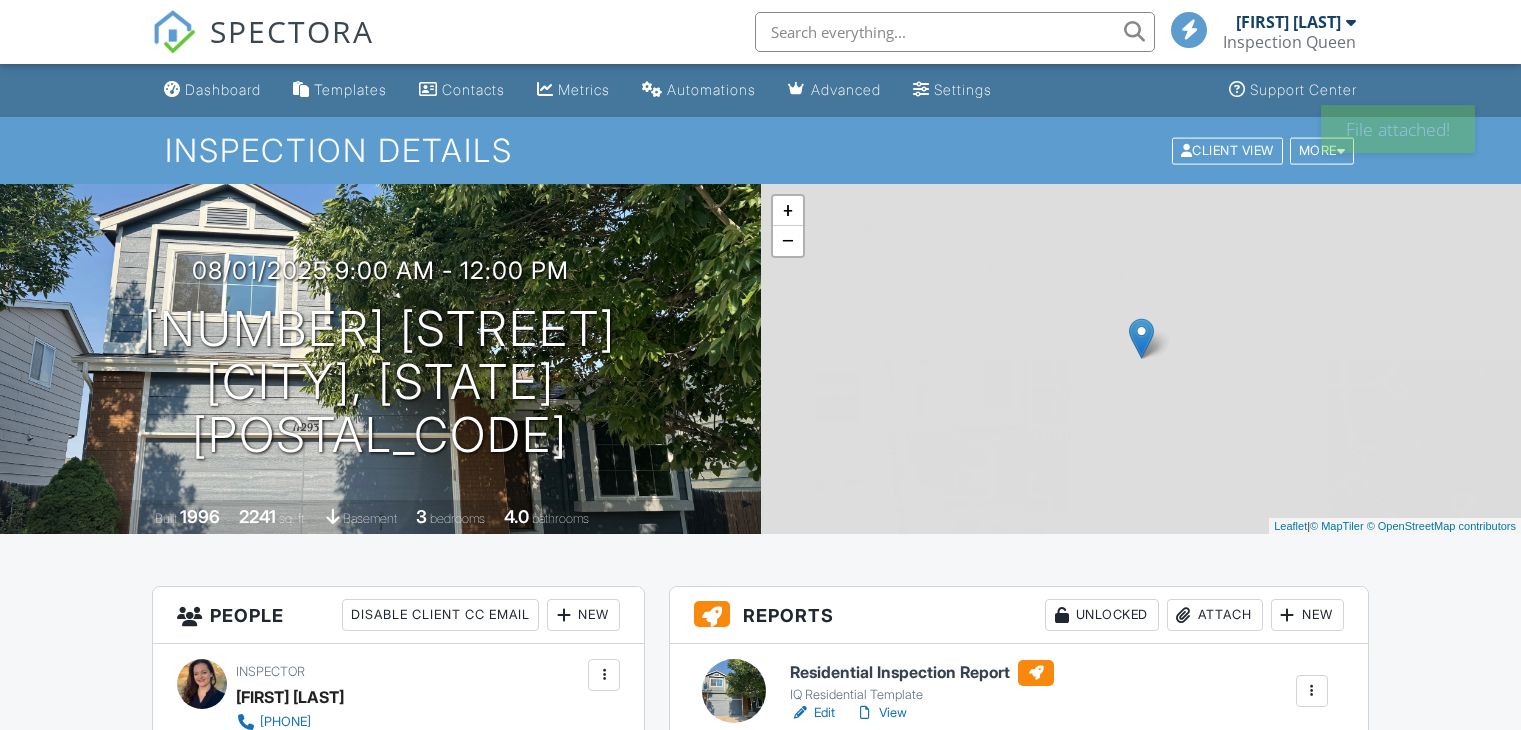 scroll, scrollTop: 0, scrollLeft: 0, axis: both 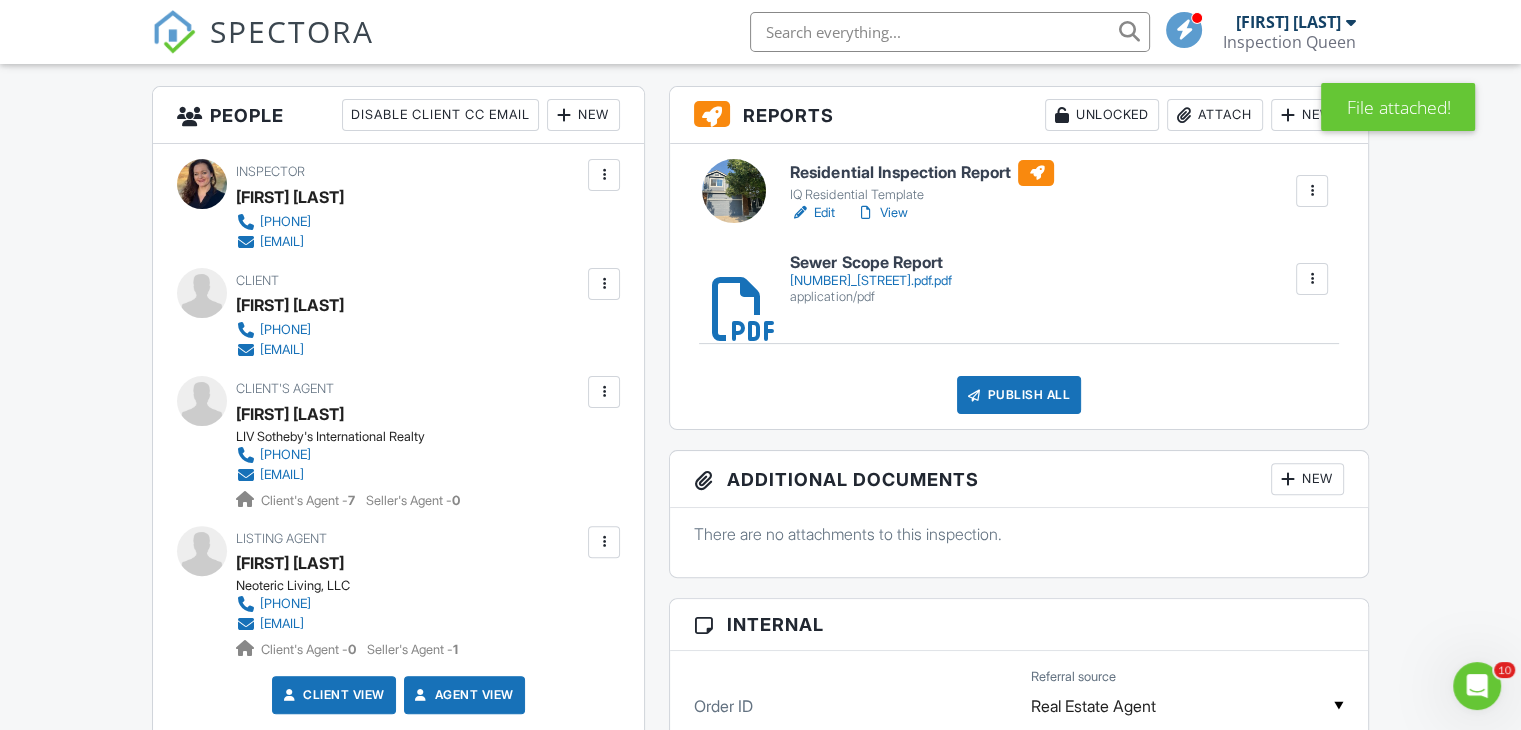 click on "Edit" at bounding box center [812, 213] 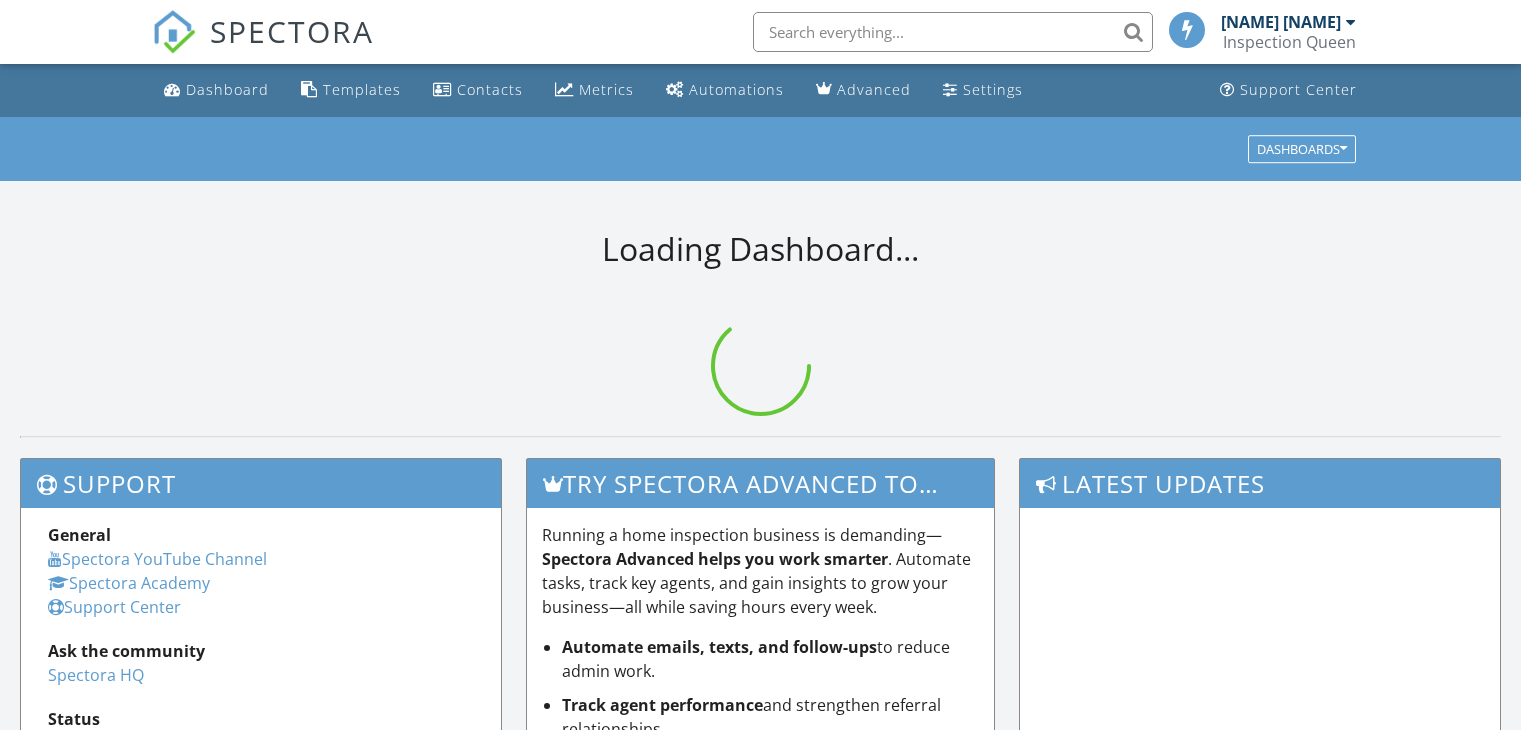 scroll, scrollTop: 0, scrollLeft: 0, axis: both 